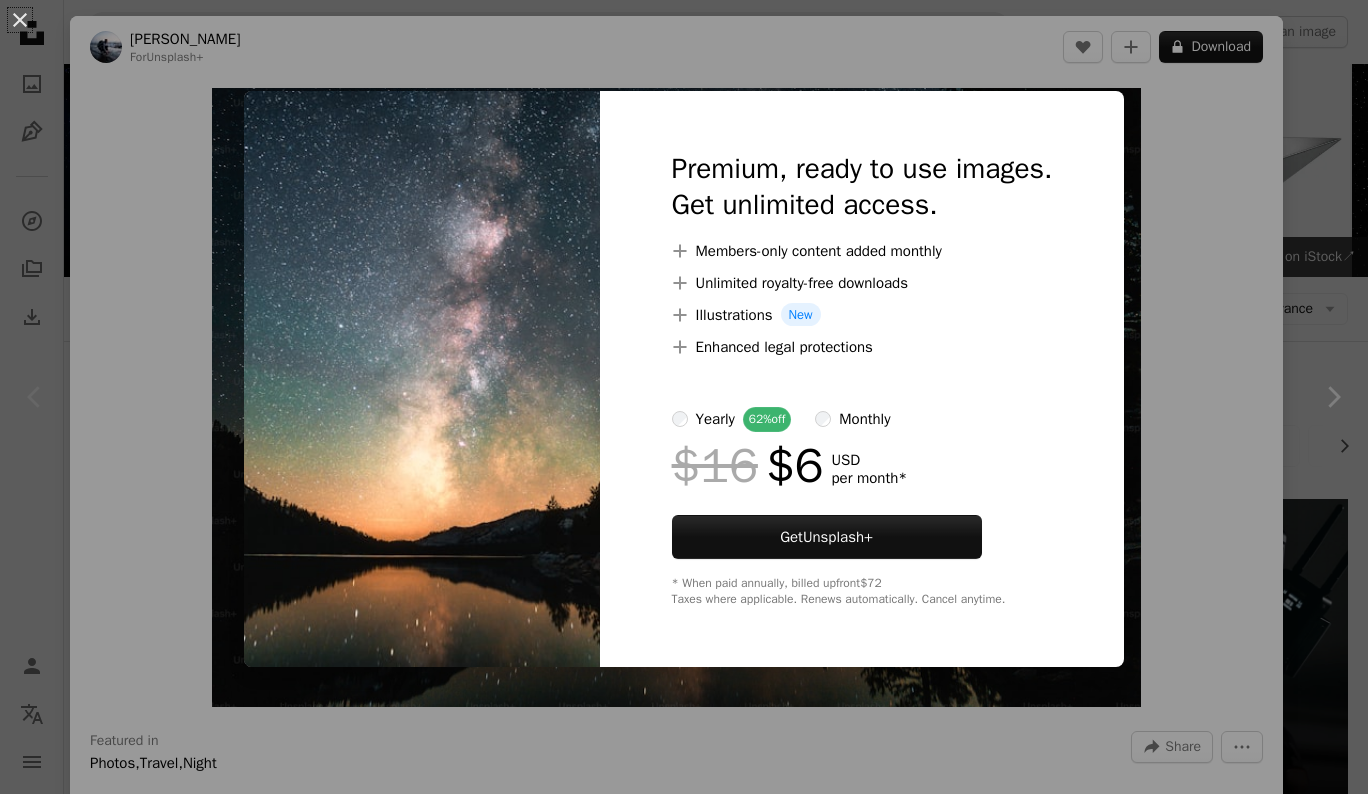 scroll, scrollTop: 236, scrollLeft: 0, axis: vertical 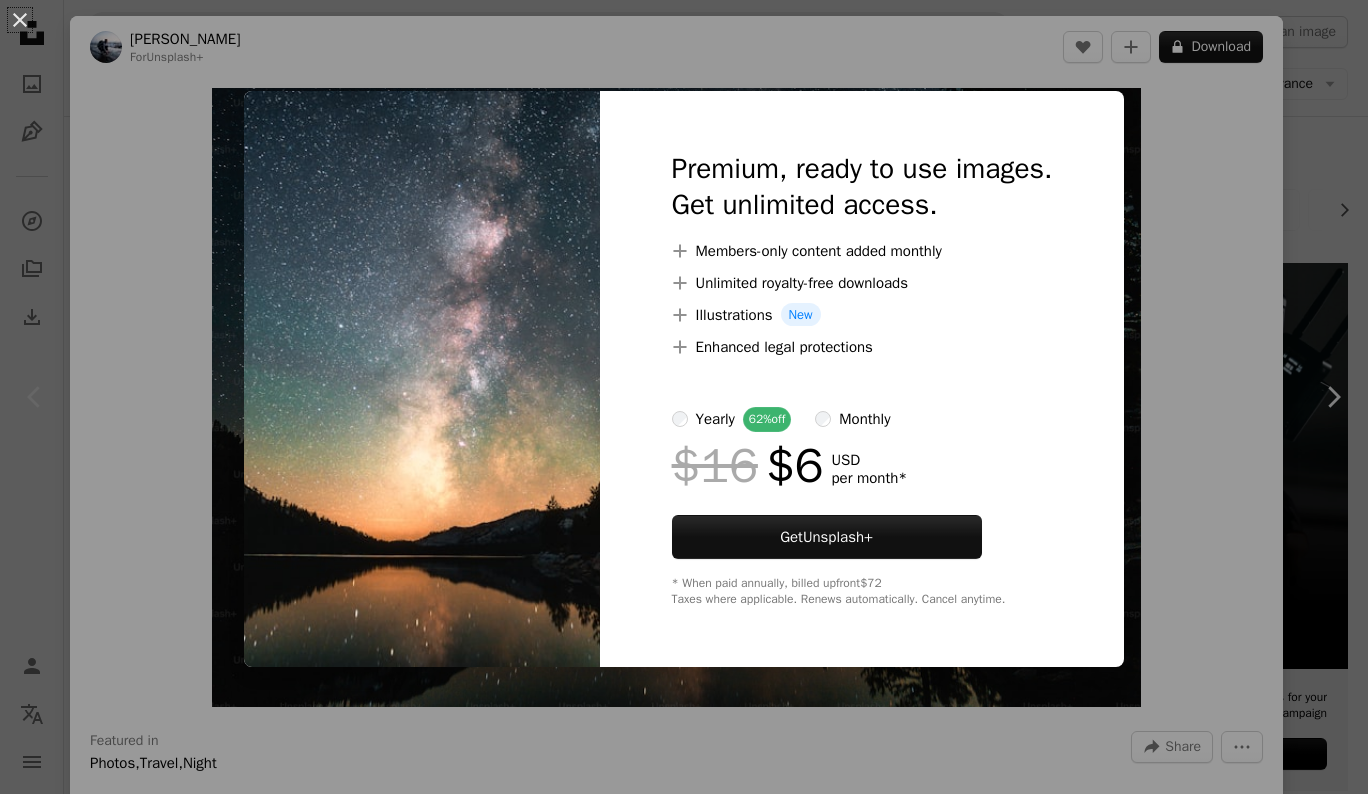 click on "An X shape Premium, ready to use images. Get unlimited access. A plus sign Members-only content added monthly A plus sign Unlimited royalty-free downloads A plus sign Illustrations  New A plus sign Enhanced legal protections yearly 62%  off monthly $16   $6 USD per month * Get  Unsplash+ * When paid annually, billed upfront  $72 Taxes where applicable. Renews automatically. Cancel anytime." at bounding box center [684, 397] 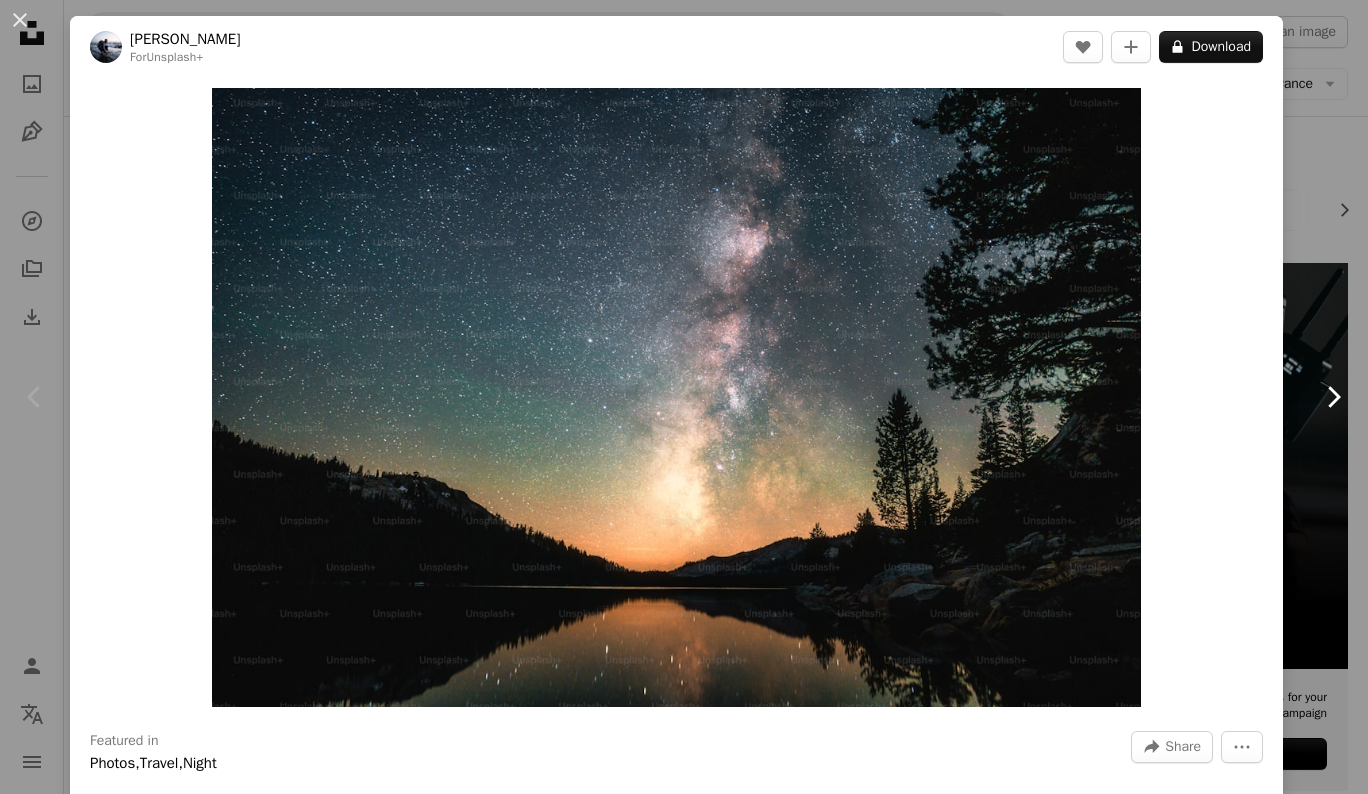 click on "Chevron right" at bounding box center [1333, 397] 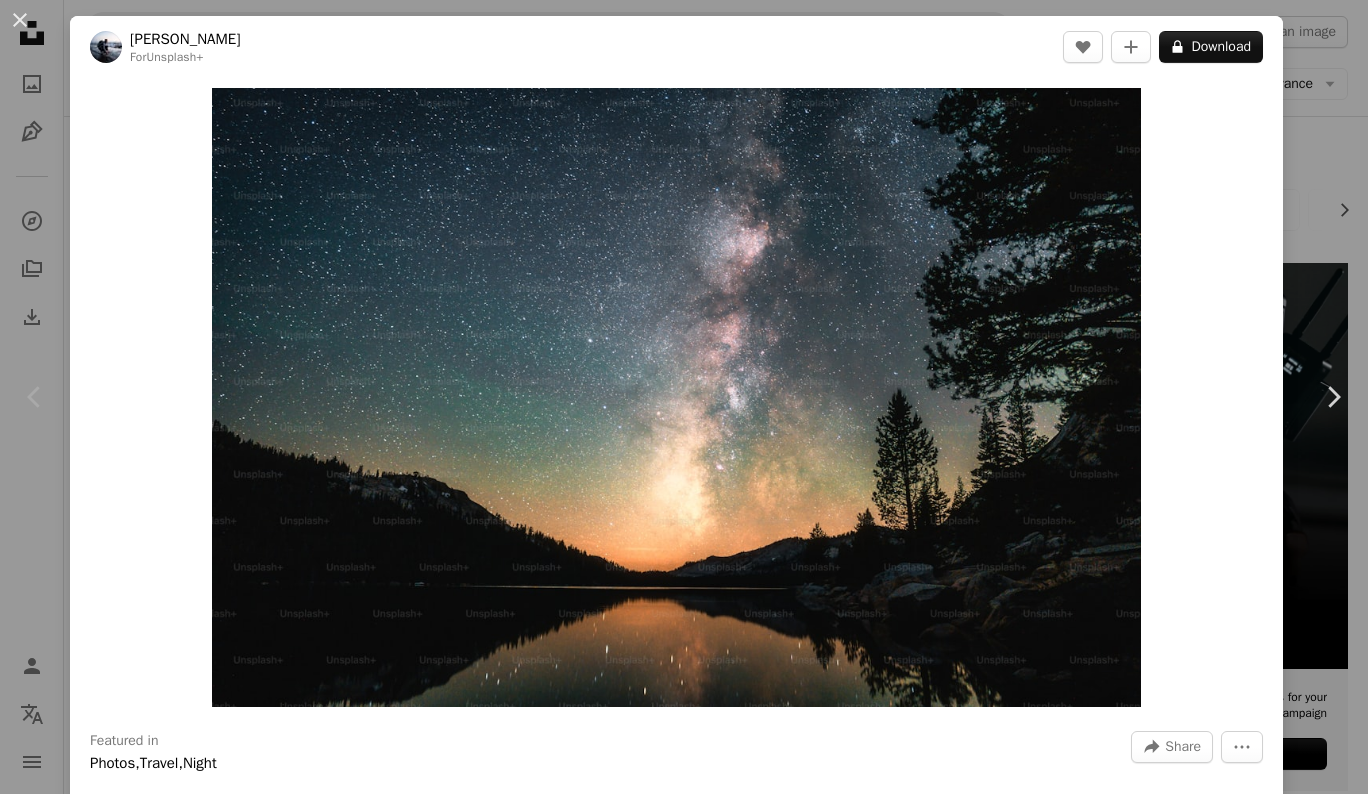 click on "An X shape Chevron left Chevron right [PERSON_NAME] For  Unsplash+ A heart A plus sign A lock Download Zoom in Featured in Photos ,  Travel ,  Night A forward-right arrow Share More Actions A map marker [GEOGRAPHIC_DATA][US_STATE], [US_STATE], [GEOGRAPHIC_DATA] Calendar outlined Published on  [DATE] Safety Licensed under the  Unsplash+ License 4K Images night scenery usa screensaver wallpapers [US_STATE] outdoors backgrounds starry night sky earth at night macos wallpaper pluto screen saver dekstop wallpaper panoramic sky sierra [US_STATE] wallpaper 2023 Free stock photos From this series Chevron right Plus sign for Unsplash+ Plus sign for Unsplash+ Plus sign for Unsplash+ Plus sign for Unsplash+ Plus sign for Unsplash+ Plus sign for Unsplash+ Plus sign for Unsplash+ Plus sign for Unsplash+ Plus sign for Unsplash+ Plus sign for Unsplash+ Related images Plus sign for Unsplash+ A heart A plus sign [PERSON_NAME] For  Unsplash+ A lock Download Plus sign for Unsplash+ A heart A plus sign [PERSON_NAME] For  Unsplash+ A lock Download For" at bounding box center (684, 397) 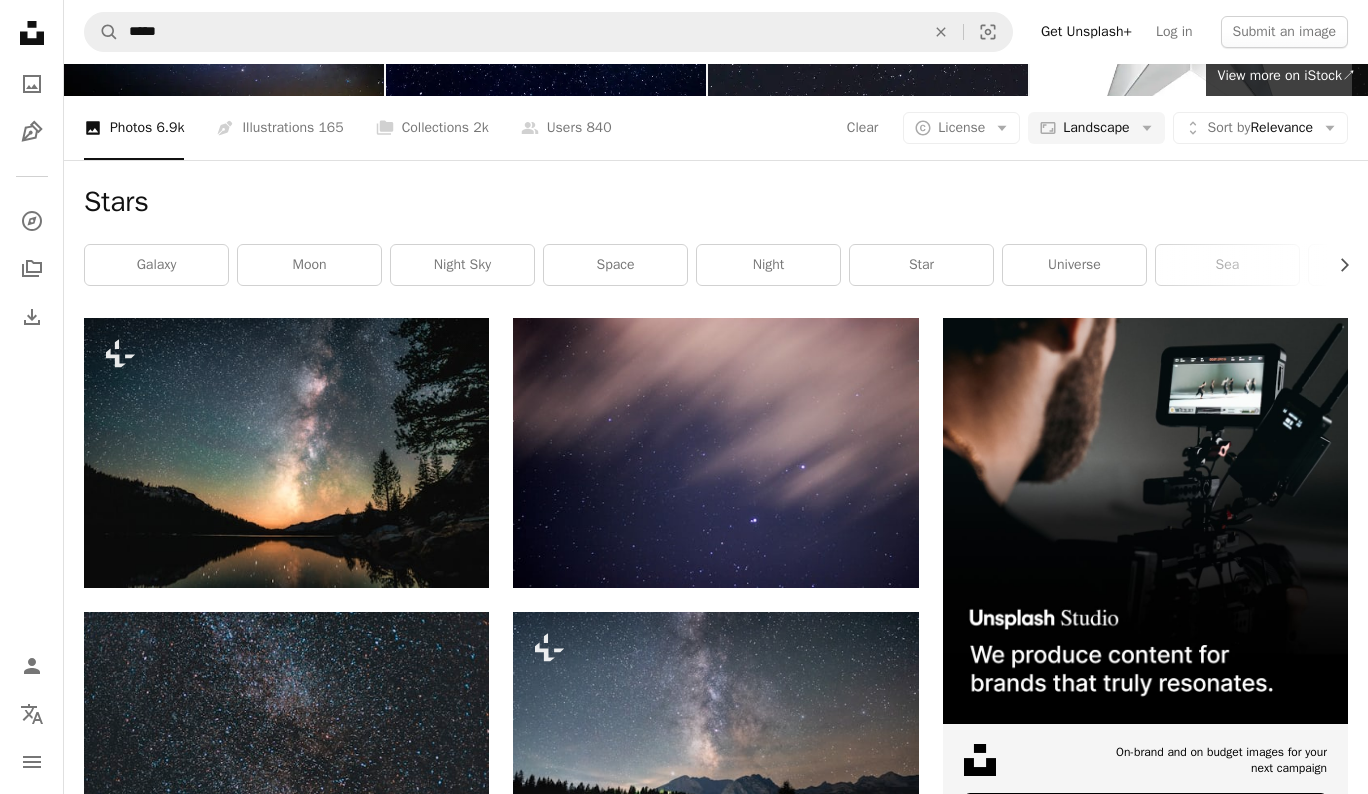 scroll, scrollTop: 0, scrollLeft: 0, axis: both 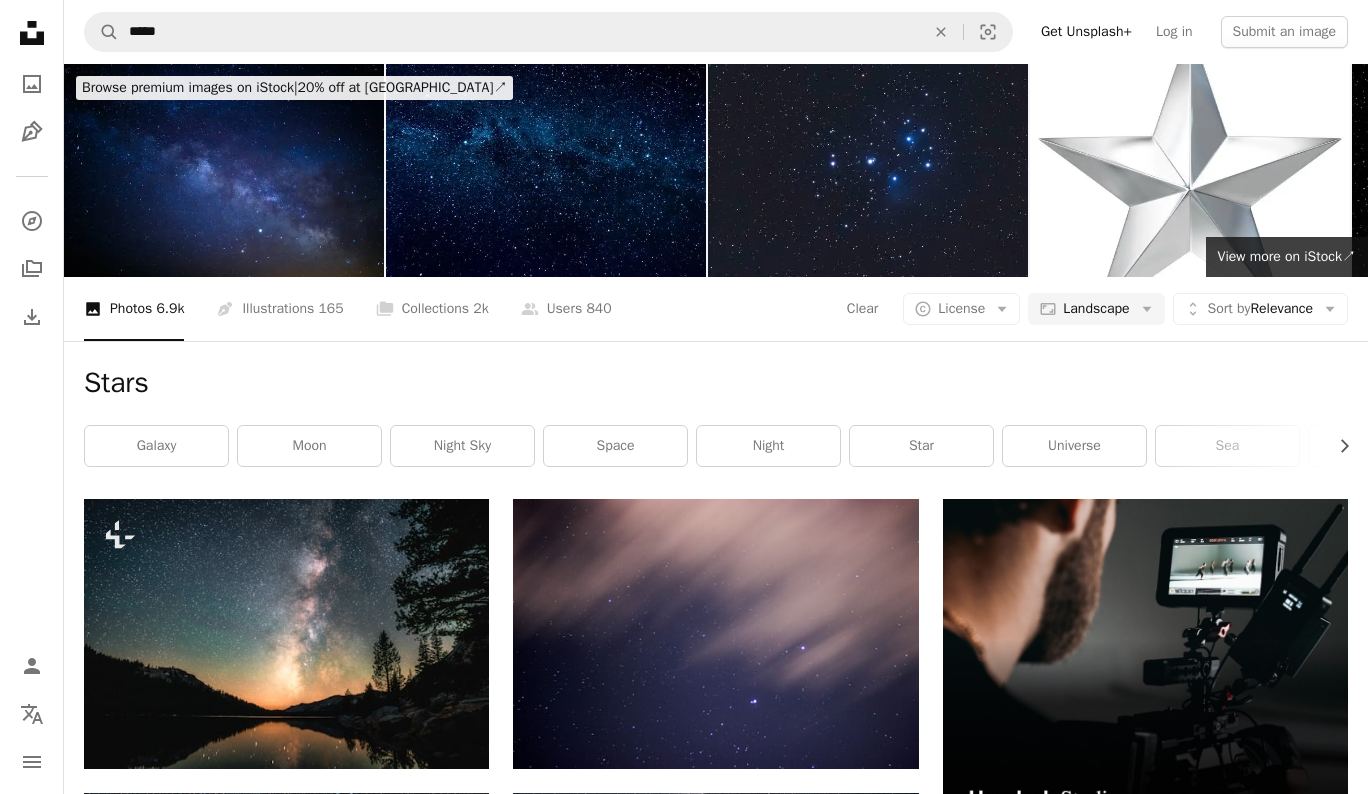 click on "Unsplash logo Unsplash Home" 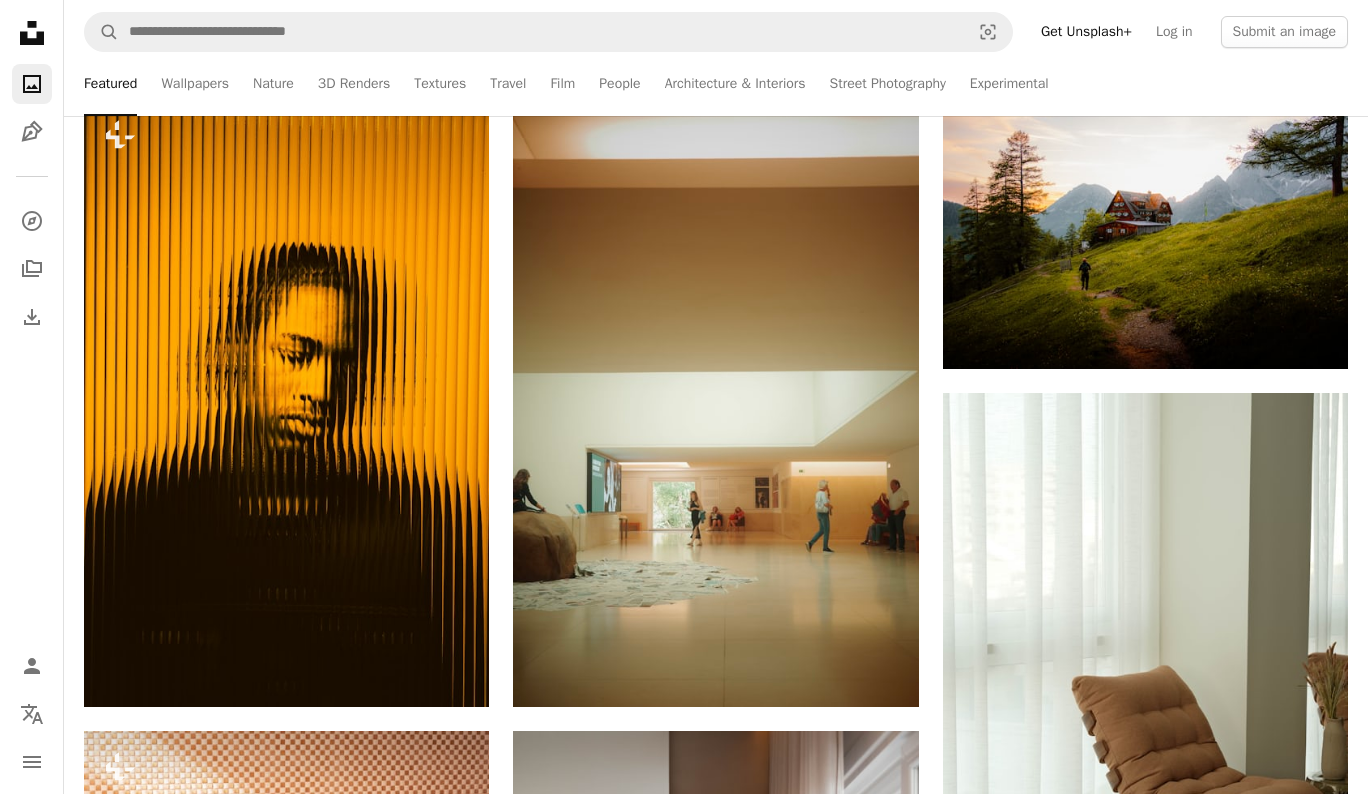 scroll, scrollTop: 0, scrollLeft: 0, axis: both 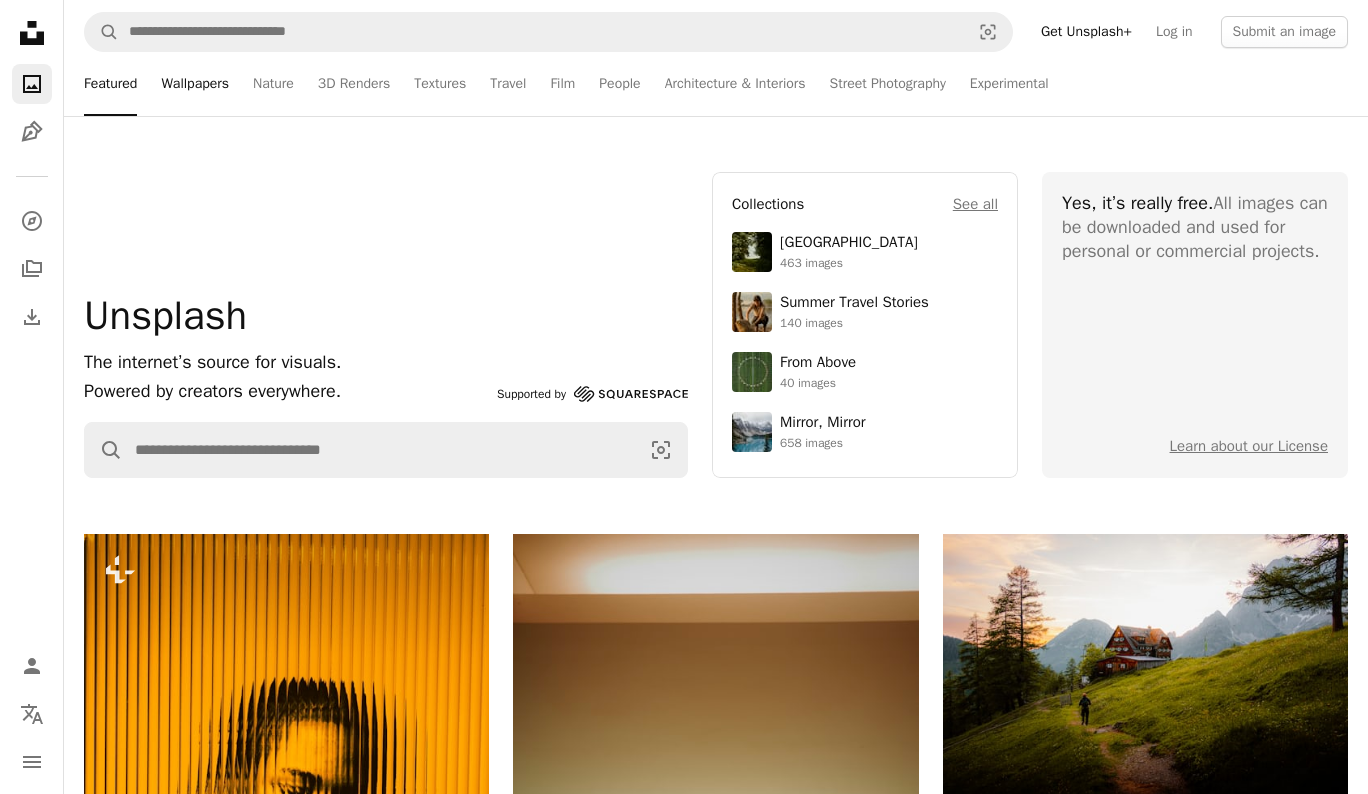 click on "Wallpapers" at bounding box center (195, 84) 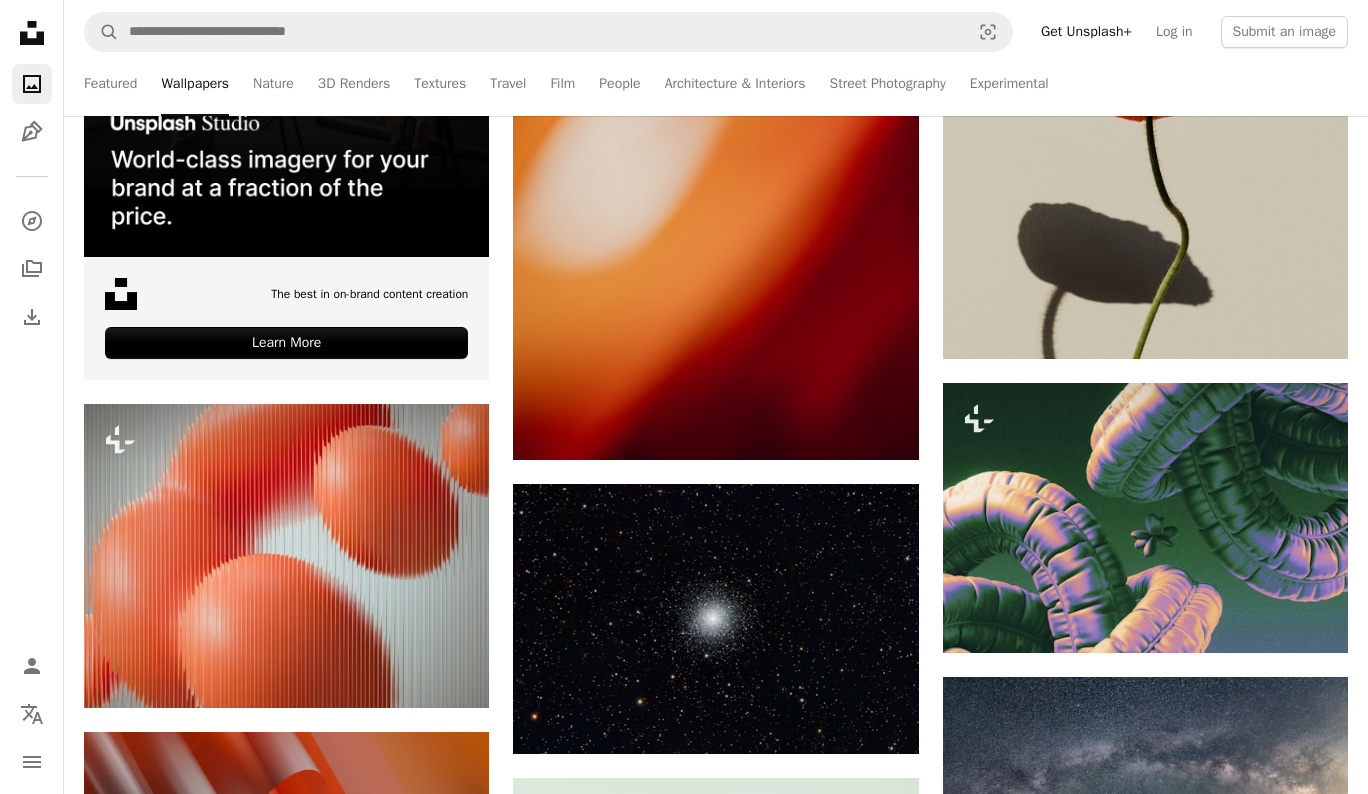 scroll, scrollTop: 0, scrollLeft: 0, axis: both 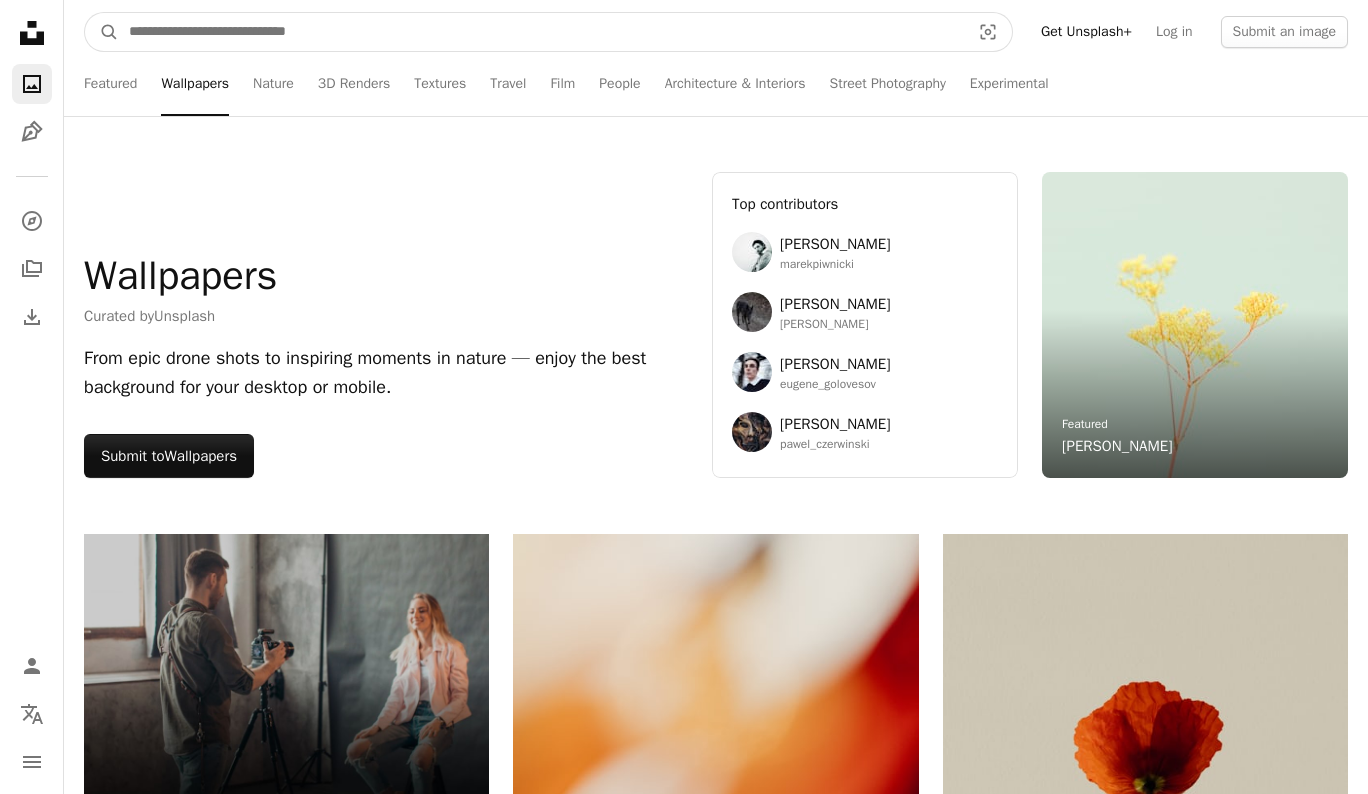 click at bounding box center [541, 32] 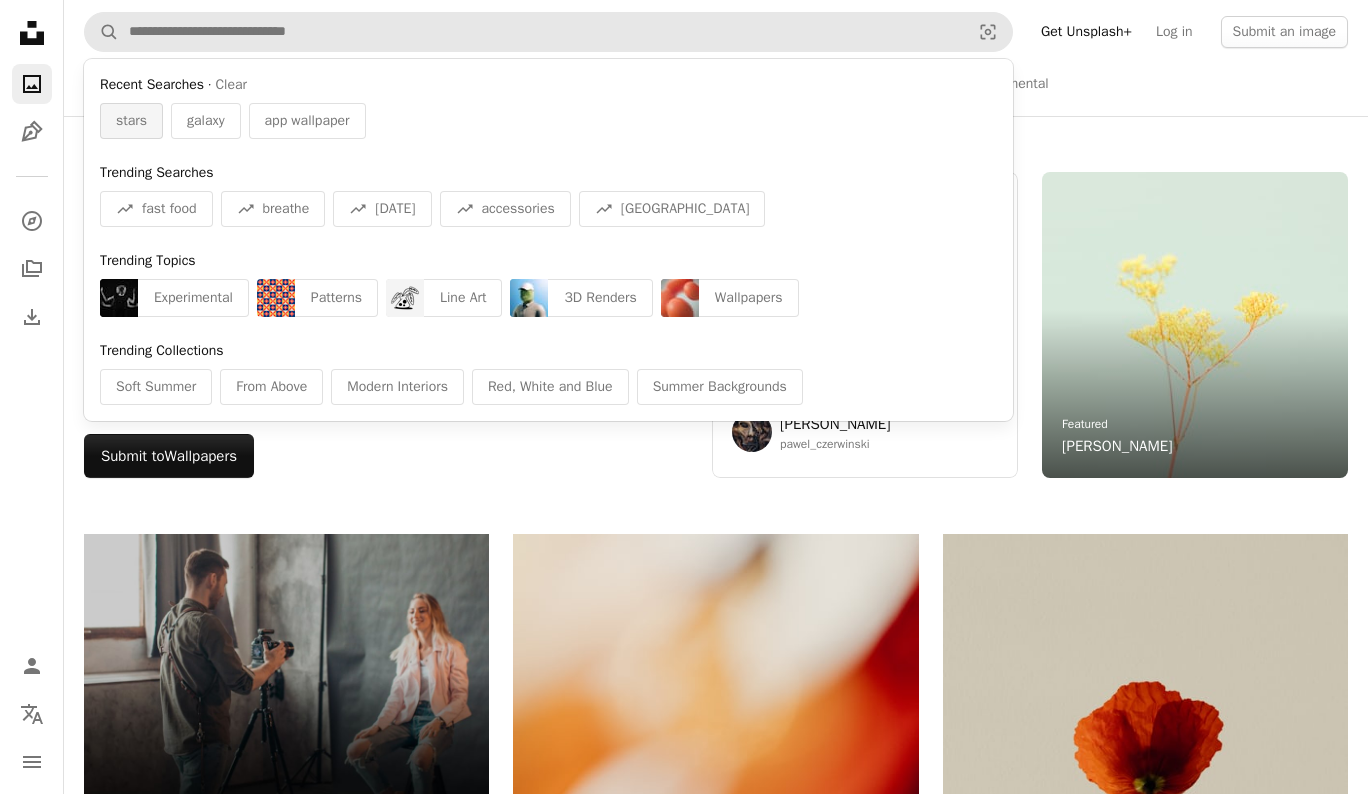 click on "stars" at bounding box center (131, 121) 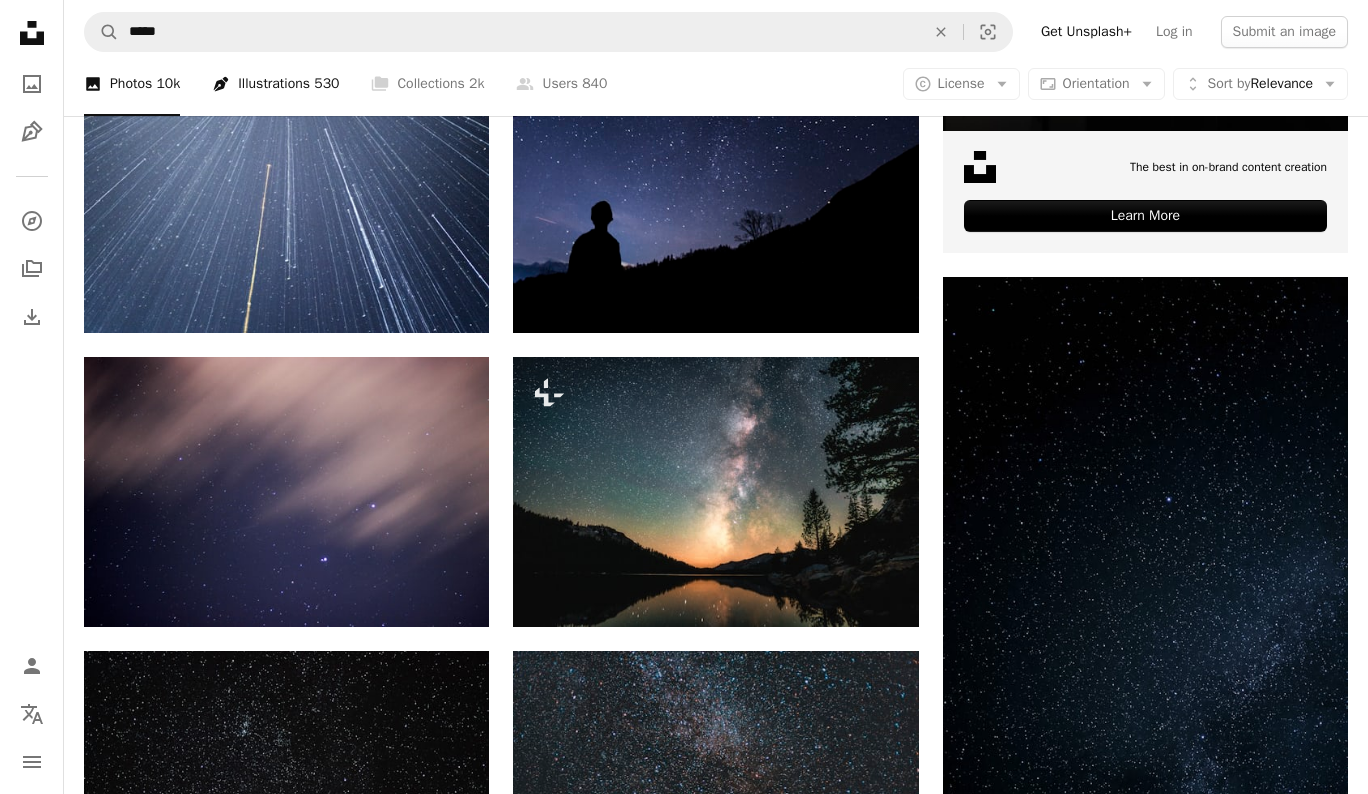 scroll, scrollTop: 756, scrollLeft: 0, axis: vertical 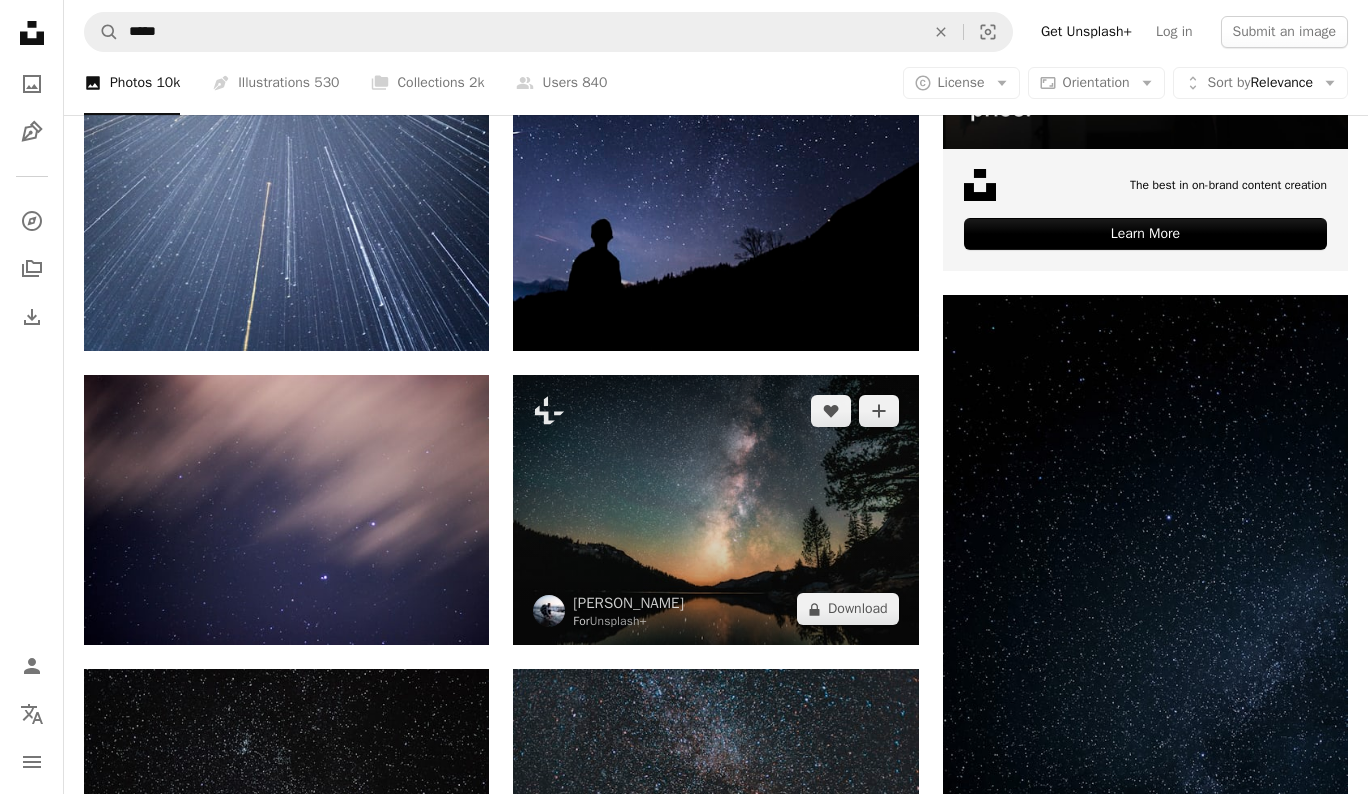 click at bounding box center (715, 510) 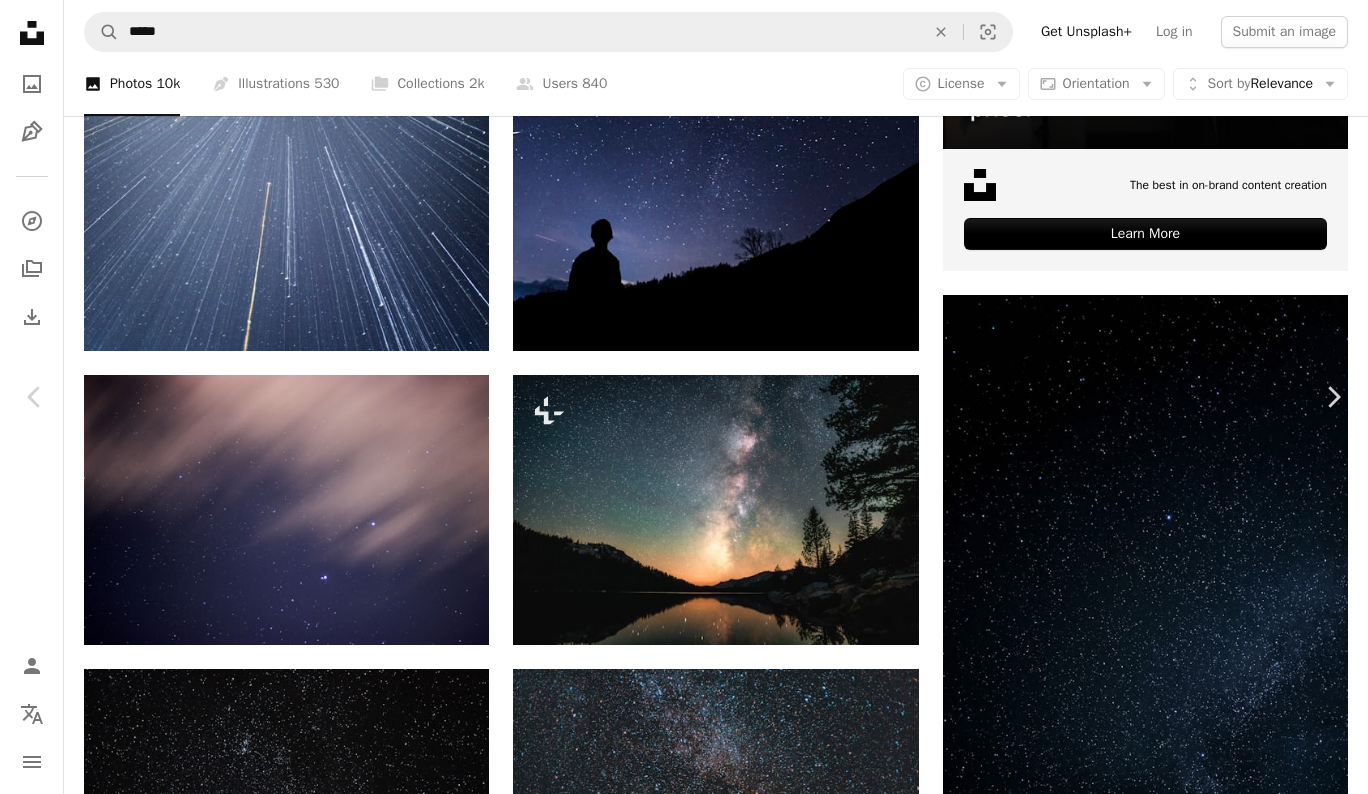 click on "An X shape Chevron left Chevron right [PERSON_NAME] For  Unsplash+ A heart A plus sign A lock Download Zoom in Featured in Photos ,  Travel ,  Night A forward-right arrow Share More Actions A map marker [GEOGRAPHIC_DATA][US_STATE], [US_STATE], [GEOGRAPHIC_DATA] Calendar outlined Published on  [DATE] Safety Licensed under the  Unsplash+ License 4K Images night scenery usa screensaver wallpapers [US_STATE] outdoors backgrounds starry night sky earth at night macos wallpaper pluto screen saver dekstop wallpaper panoramic sky sierra [US_STATE] wallpaper 2023 Free stock photos From this series Chevron right Plus sign for Unsplash+ Plus sign for Unsplash+ Plus sign for Unsplash+ Plus sign for Unsplash+ Plus sign for Unsplash+ Plus sign for Unsplash+ Plus sign for Unsplash+ Plus sign for Unsplash+ Plus sign for Unsplash+ Plus sign for Unsplash+ Related images Plus sign for Unsplash+ A heart A plus sign [PERSON_NAME] For  Unsplash+ A lock Download Plus sign for Unsplash+ A heart A plus sign [PERSON_NAME] For  Unsplash+ A lock Download For" at bounding box center (684, 4631) 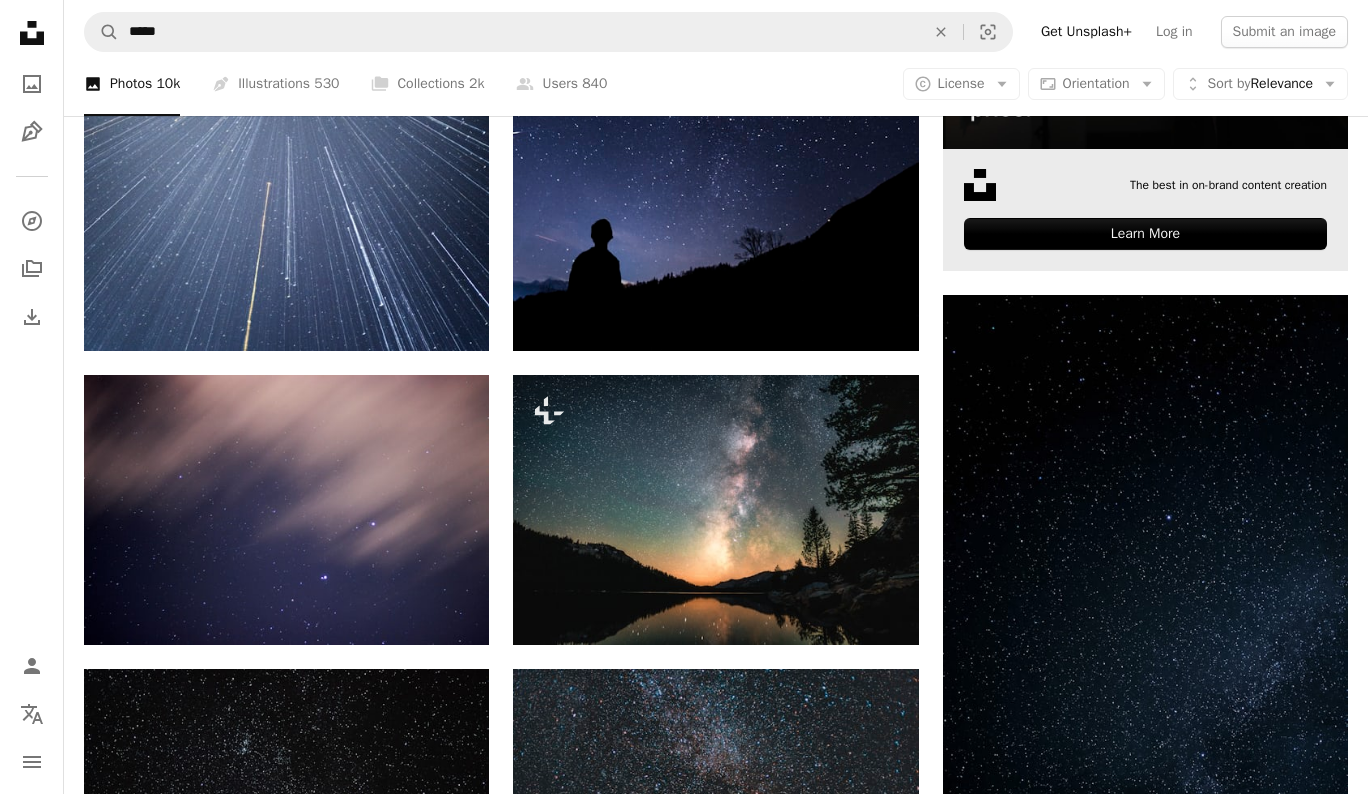 scroll, scrollTop: 756, scrollLeft: 0, axis: vertical 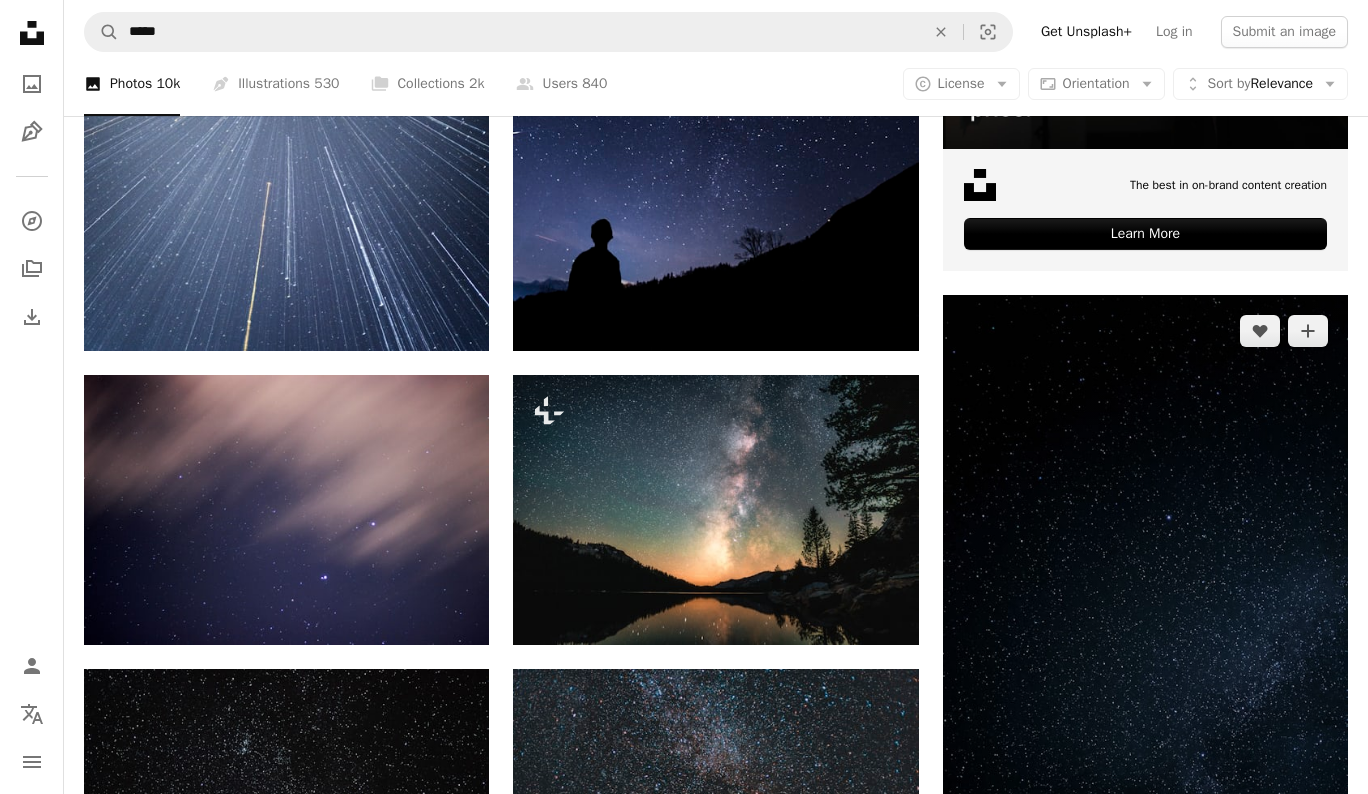 click at bounding box center (1145, 655) 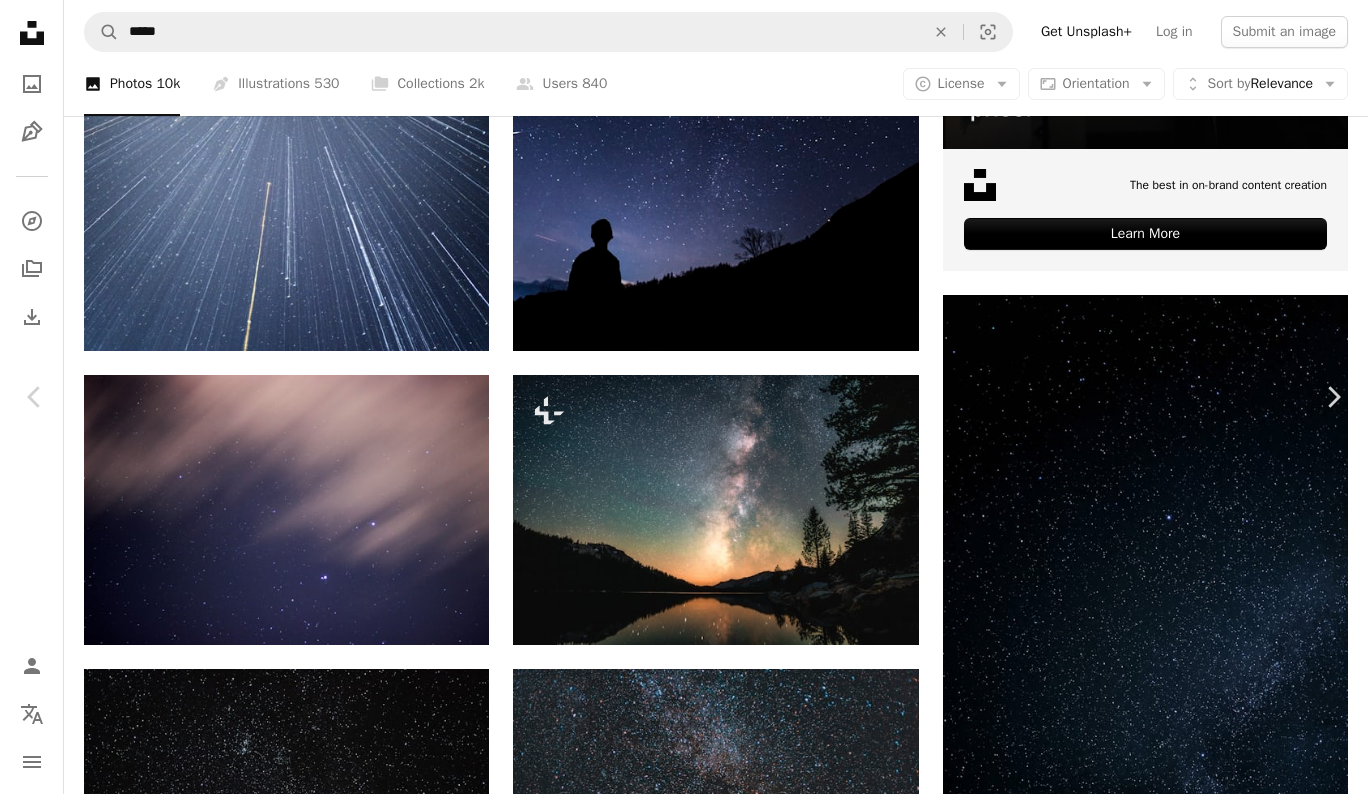 click on "An X shape Chevron left Chevron right [PERSON_NAME] Available for hire A checkmark inside of a circle A heart A plus sign Download free Chevron down Zoom in Views 2,003,021 Downloads 41,815 Featured in Photos A forward-right arrow Share Info icon Info More Actions A map marker [GEOGRAPHIC_DATA], [GEOGRAPHIC_DATA], [GEOGRAPHIC_DATA] Calendar outlined Published on  [DATE] Camera Google, Pixel 4 XL Safety Free to use under the  Unsplash License texture space night sky pattern stars starry sky astronomy starry night astrophotography stars in the sky stars at night astronomy photography black night universe outdoors nebula outer space HD Wallpapers Browse premium related images on iStock  |  Save 20% with code UNSPLASH20 Related images A heart A plus sign [PERSON_NAME] Available for hire A checkmark inside of a circle Arrow pointing down A heart A plus sign [PERSON_NAME] Available for hire A checkmark inside of a circle Arrow pointing down A heart A plus sign [PERSON_NAME] Arrow pointing down" at bounding box center [684, 4631] 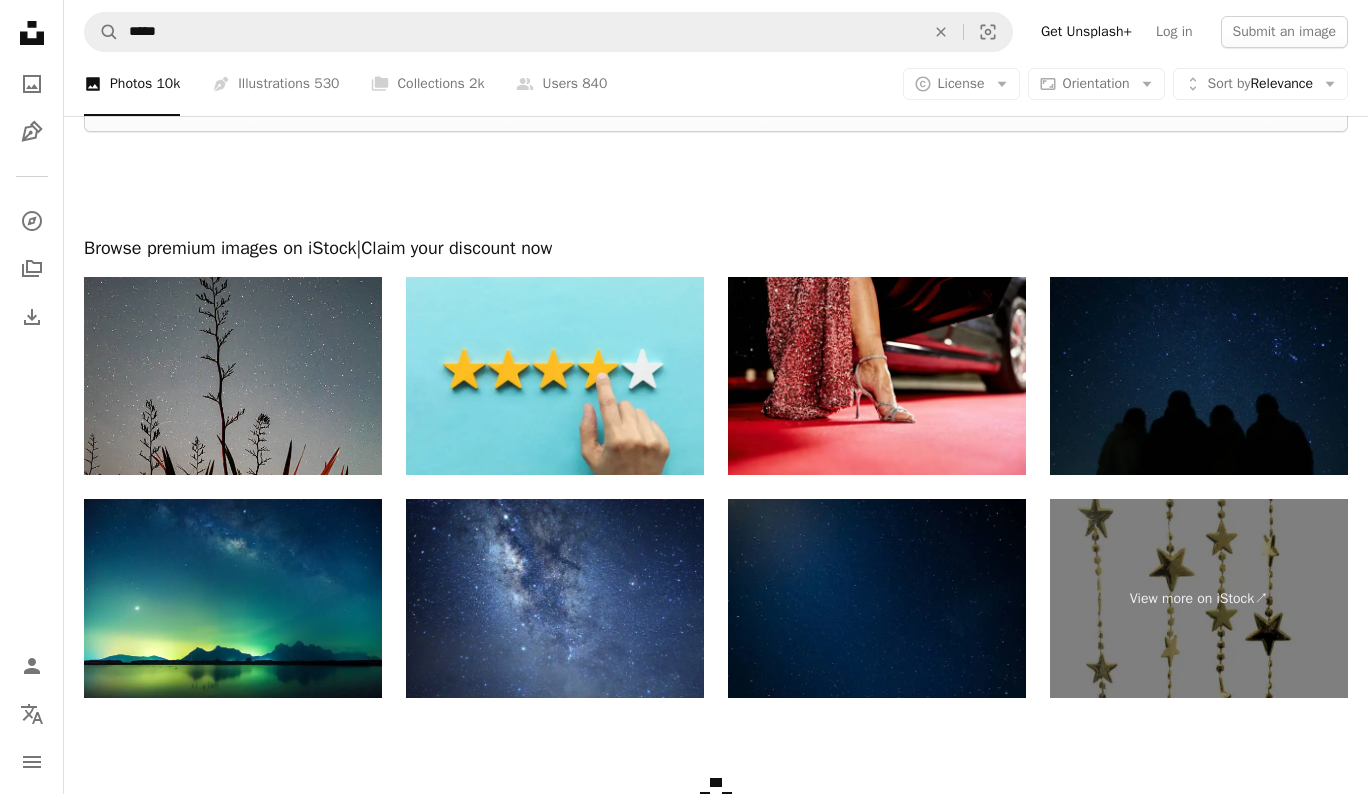 scroll, scrollTop: 4073, scrollLeft: 0, axis: vertical 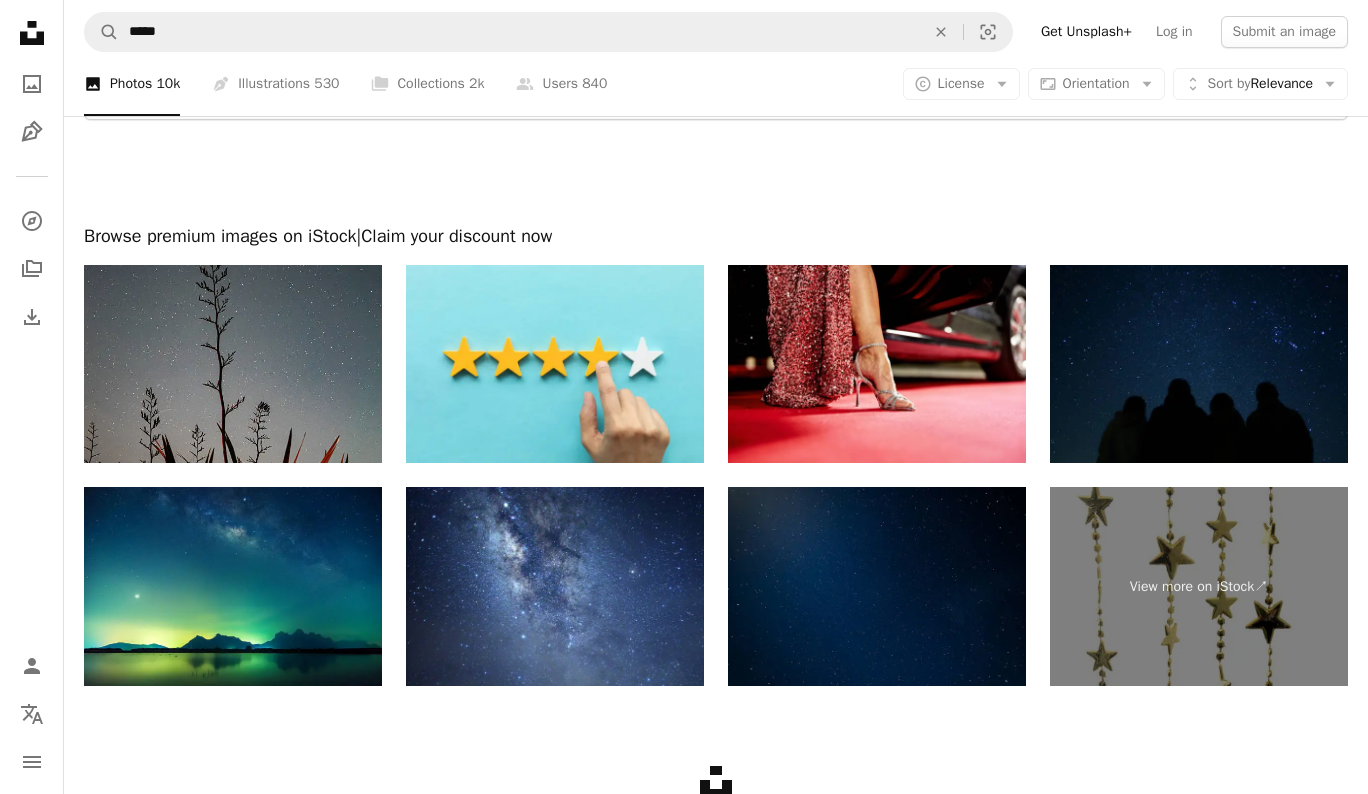 click at bounding box center [233, 364] 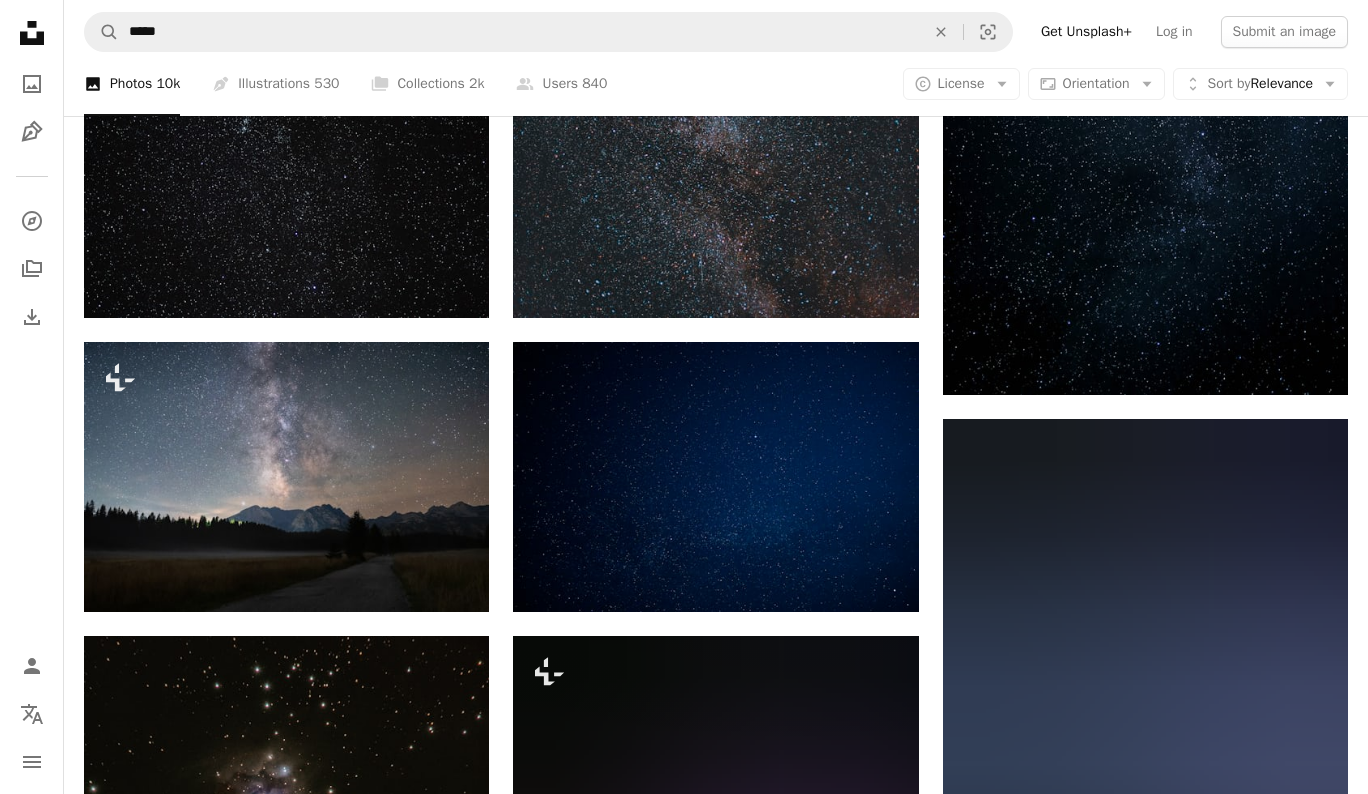 scroll, scrollTop: 0, scrollLeft: 0, axis: both 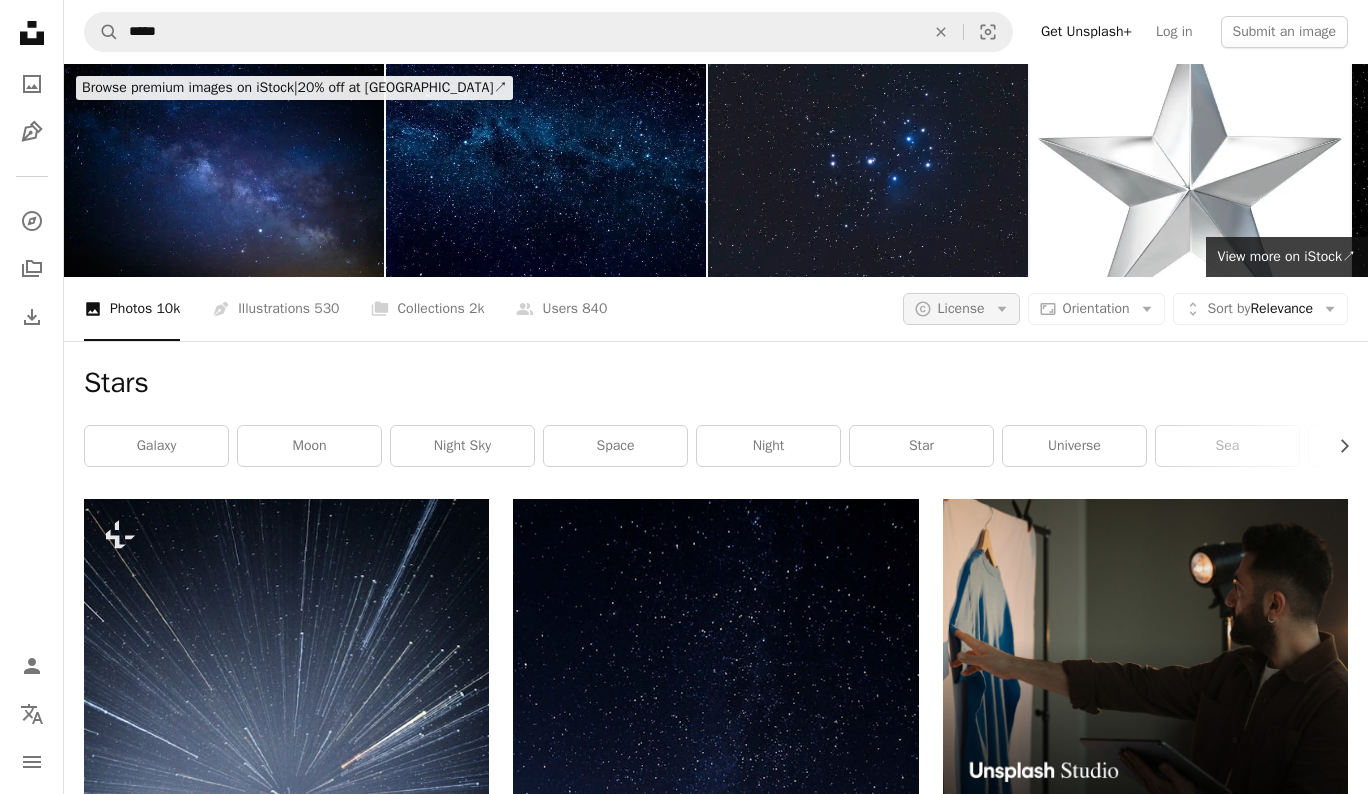 click on "A copyright icon © License Arrow down" at bounding box center [961, 309] 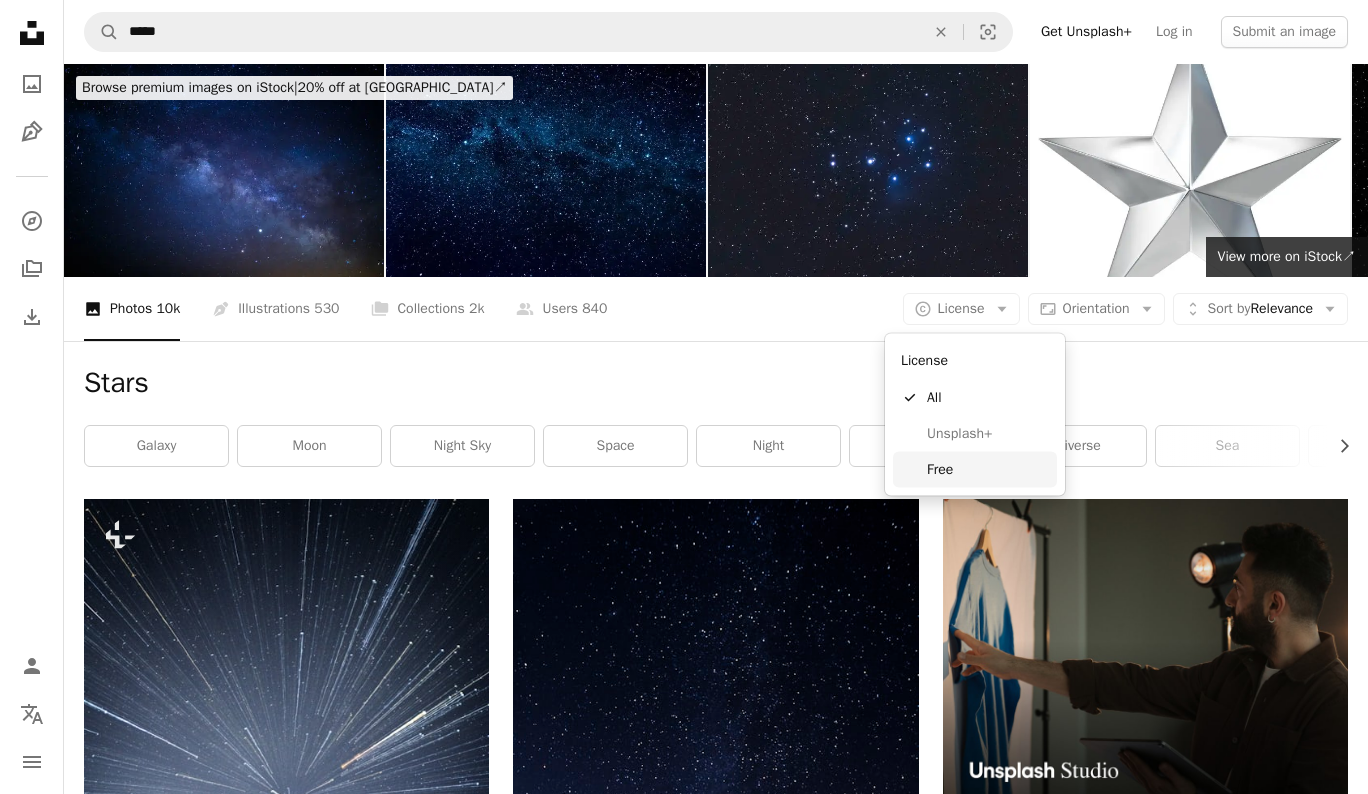 click on "Free" at bounding box center [988, 469] 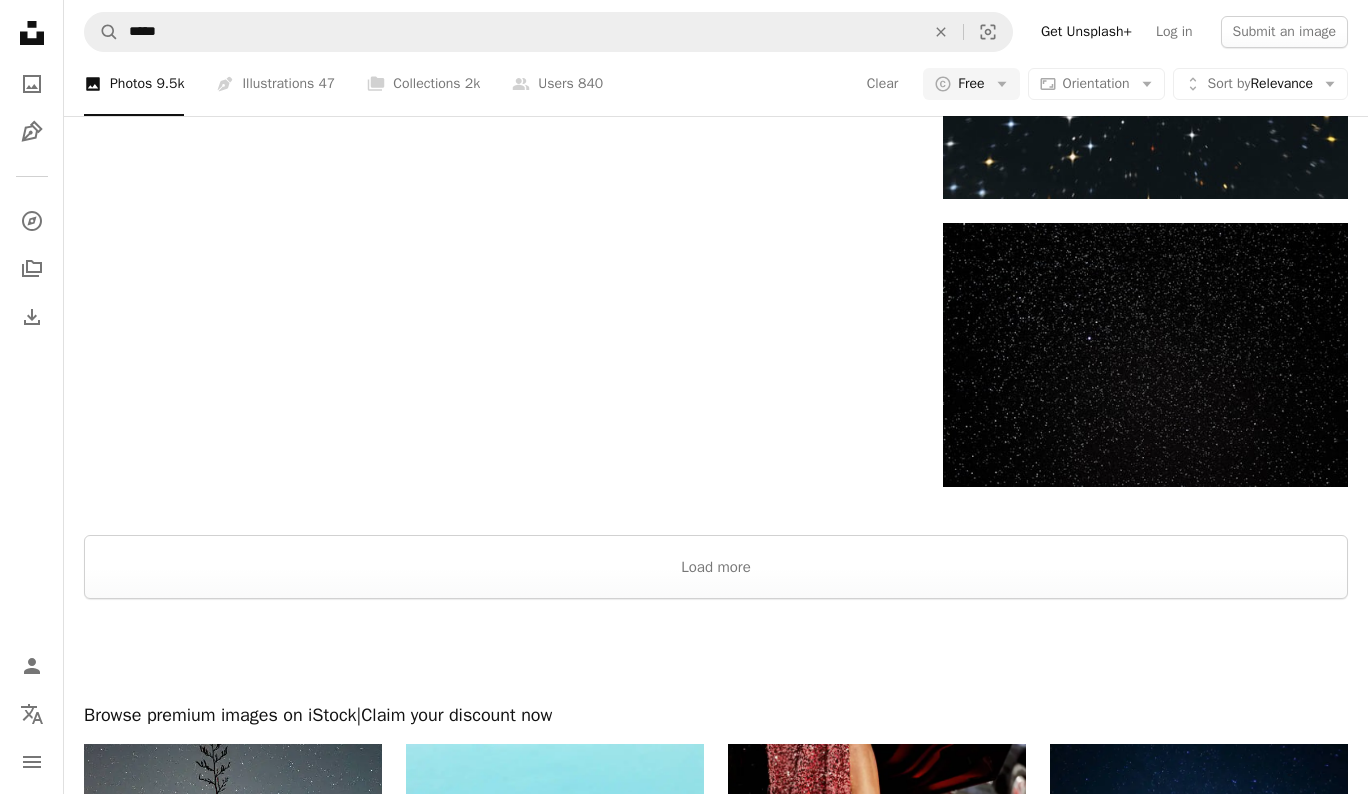 scroll, scrollTop: 3343, scrollLeft: 0, axis: vertical 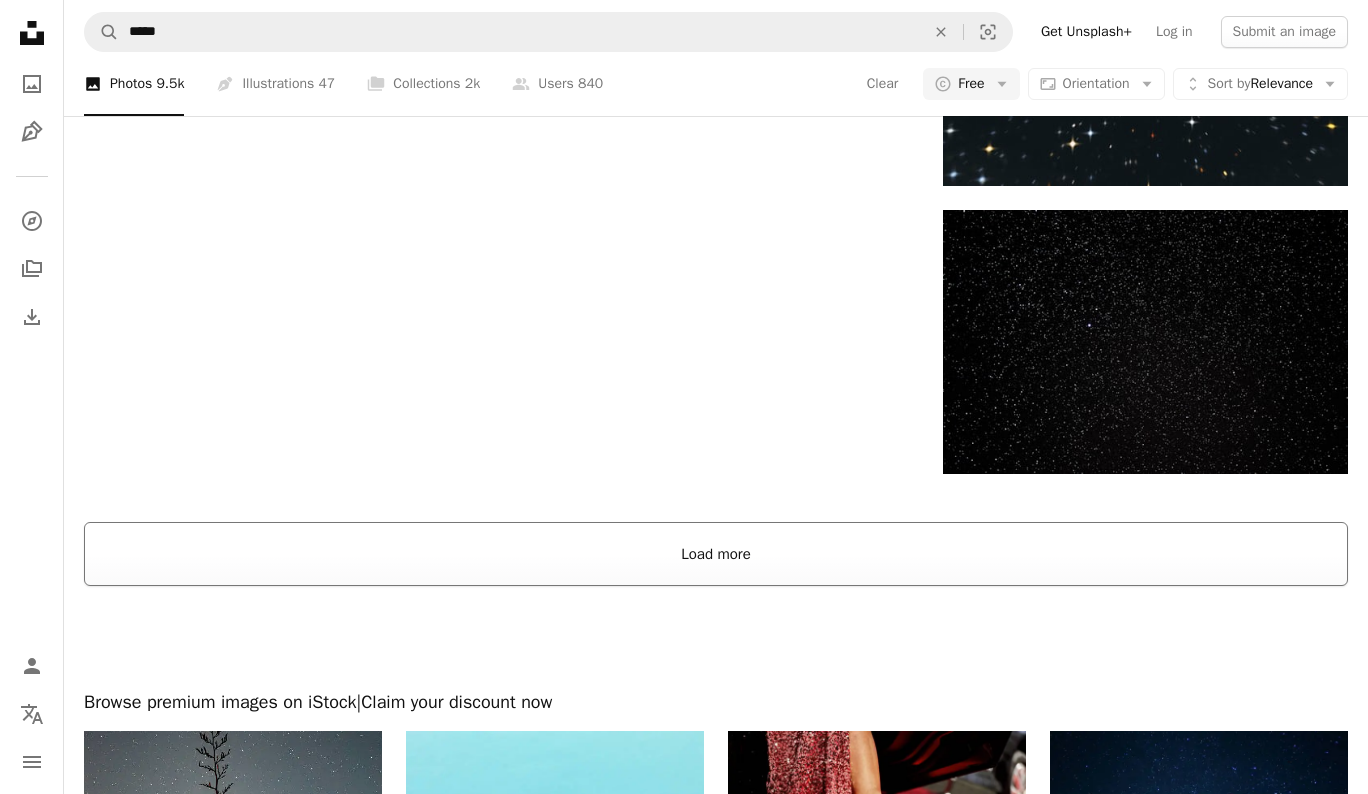 click on "Load more" at bounding box center [716, 554] 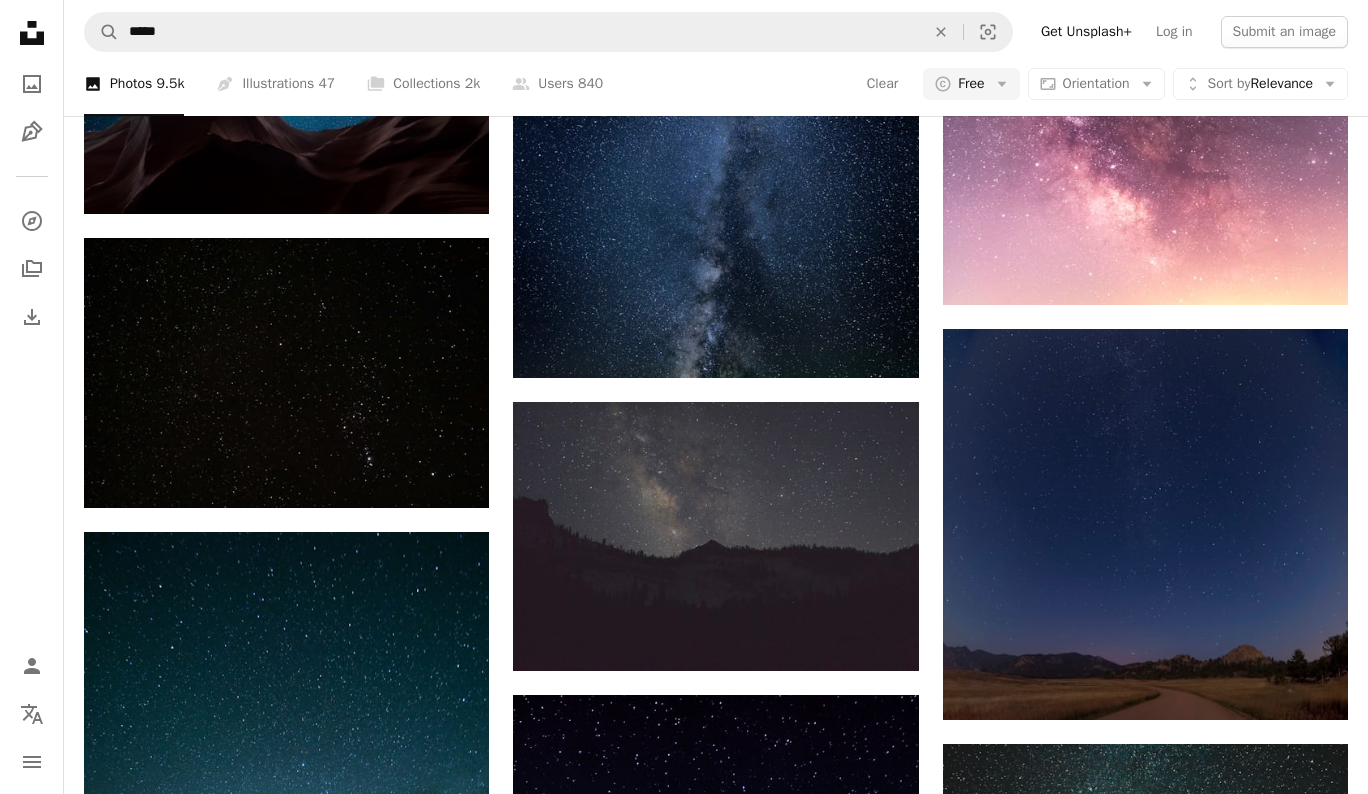 scroll, scrollTop: 9647, scrollLeft: 0, axis: vertical 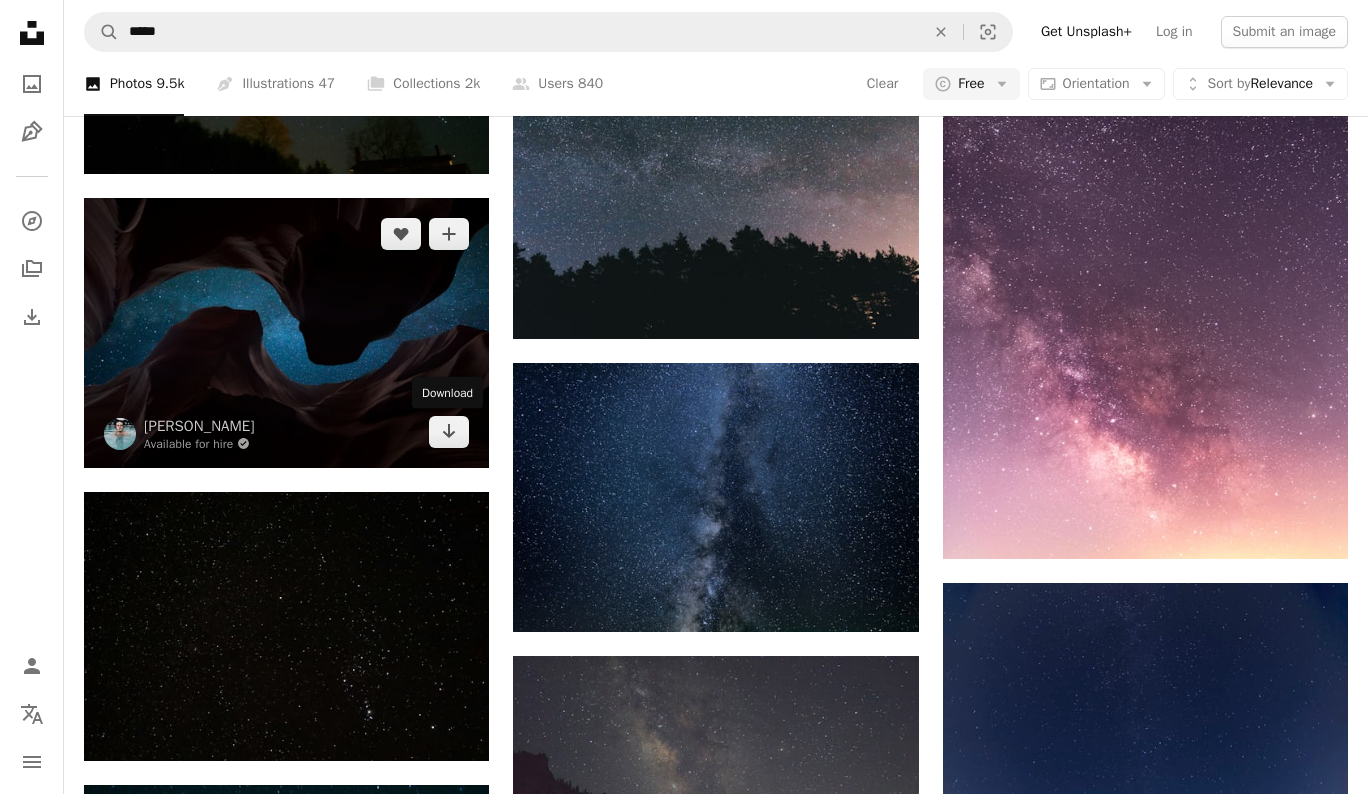 click on "Download" at bounding box center (447, 393) 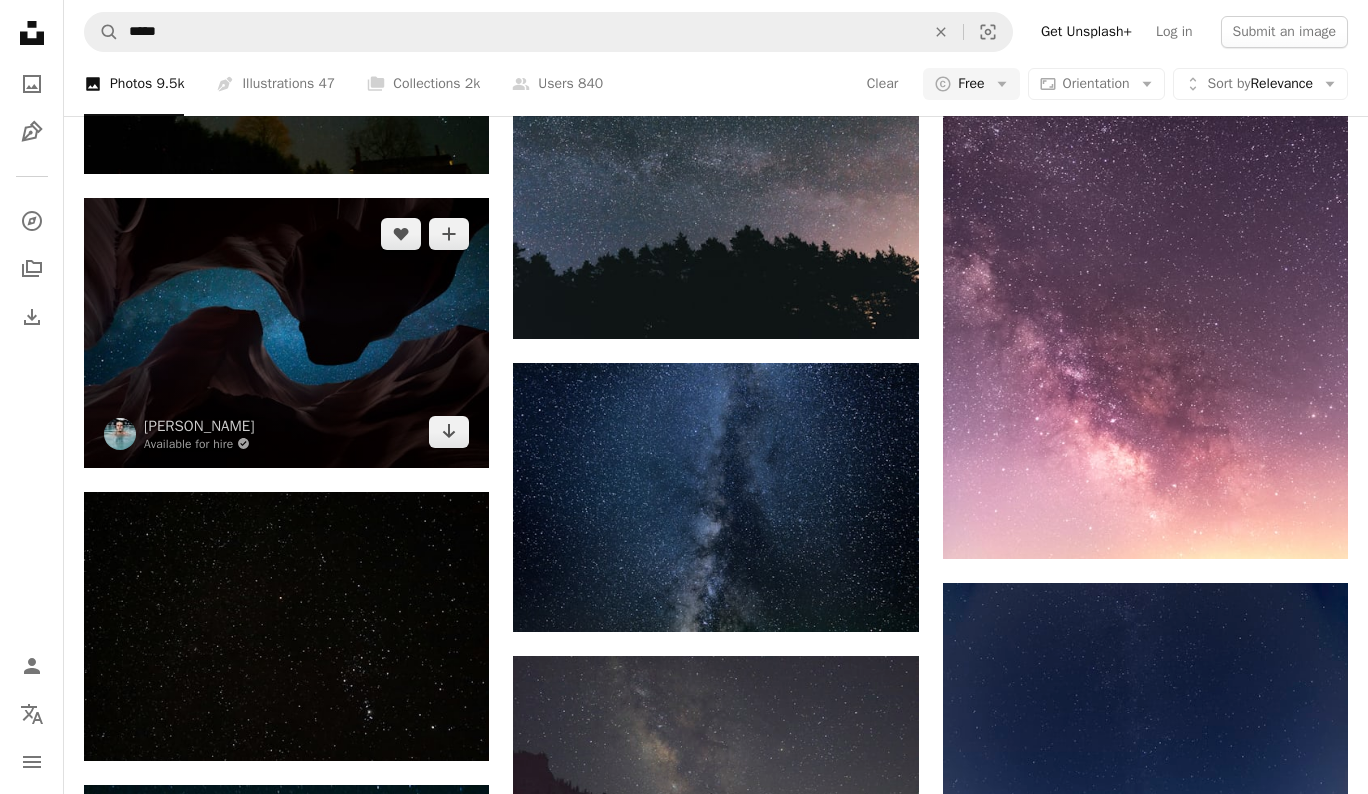 click at bounding box center [286, 333] 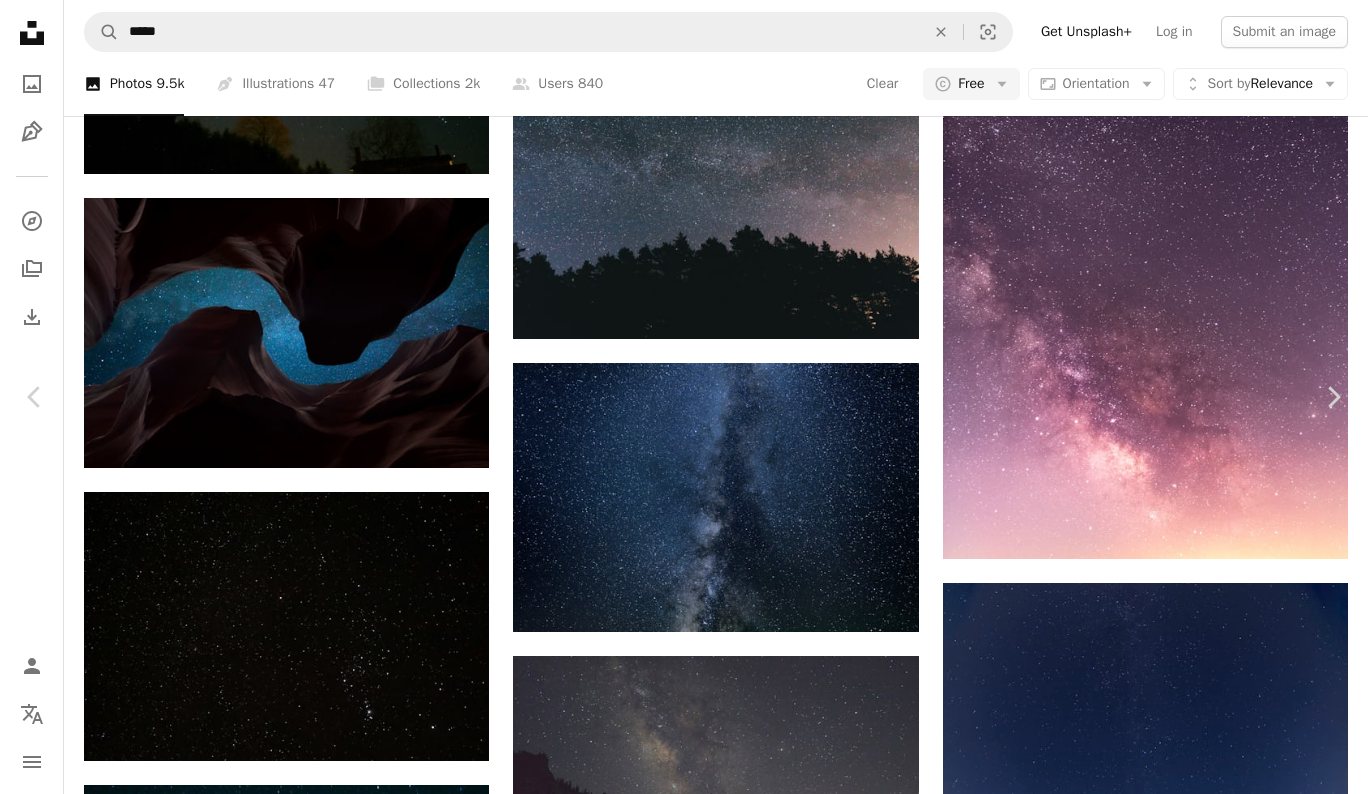 click on "Download free" at bounding box center (1173, 3466) 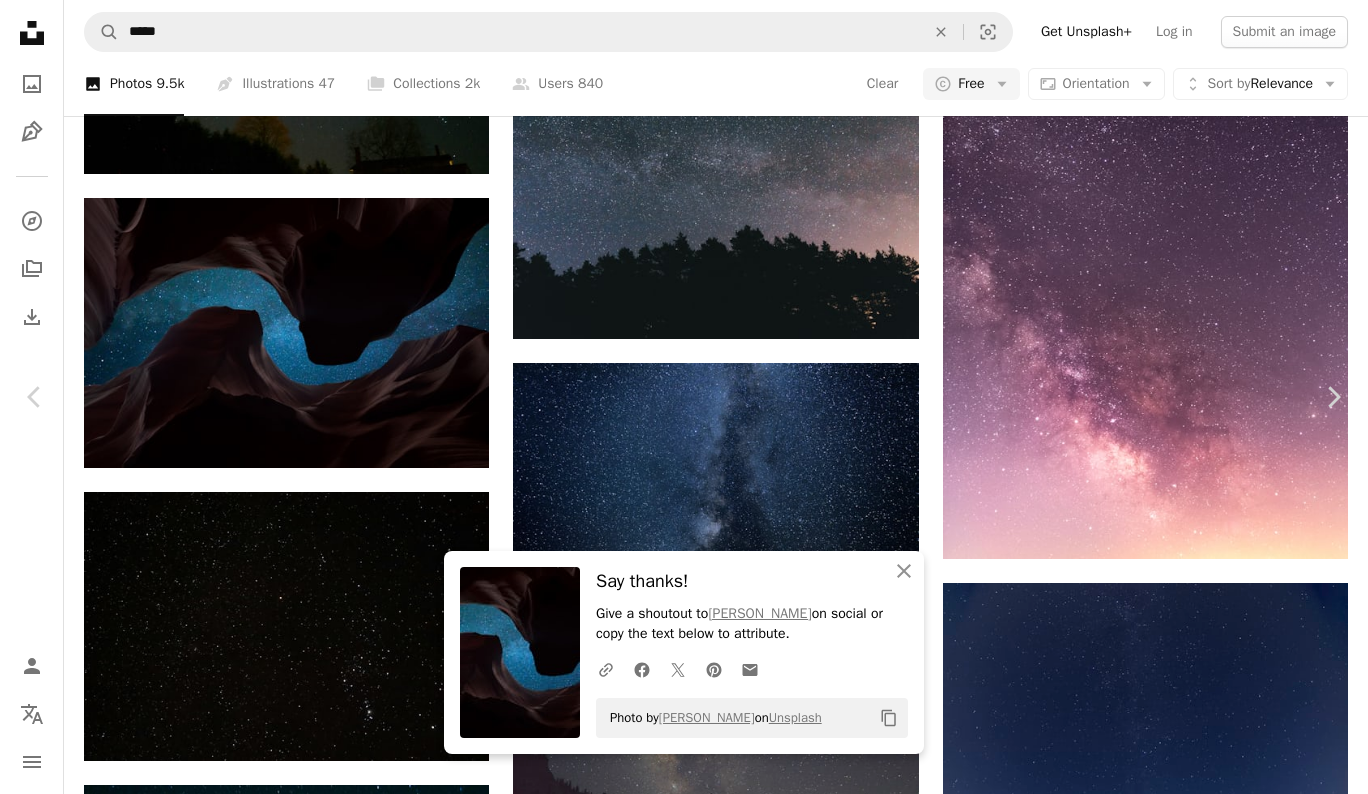 click on "An X shape" at bounding box center (20, 20) 